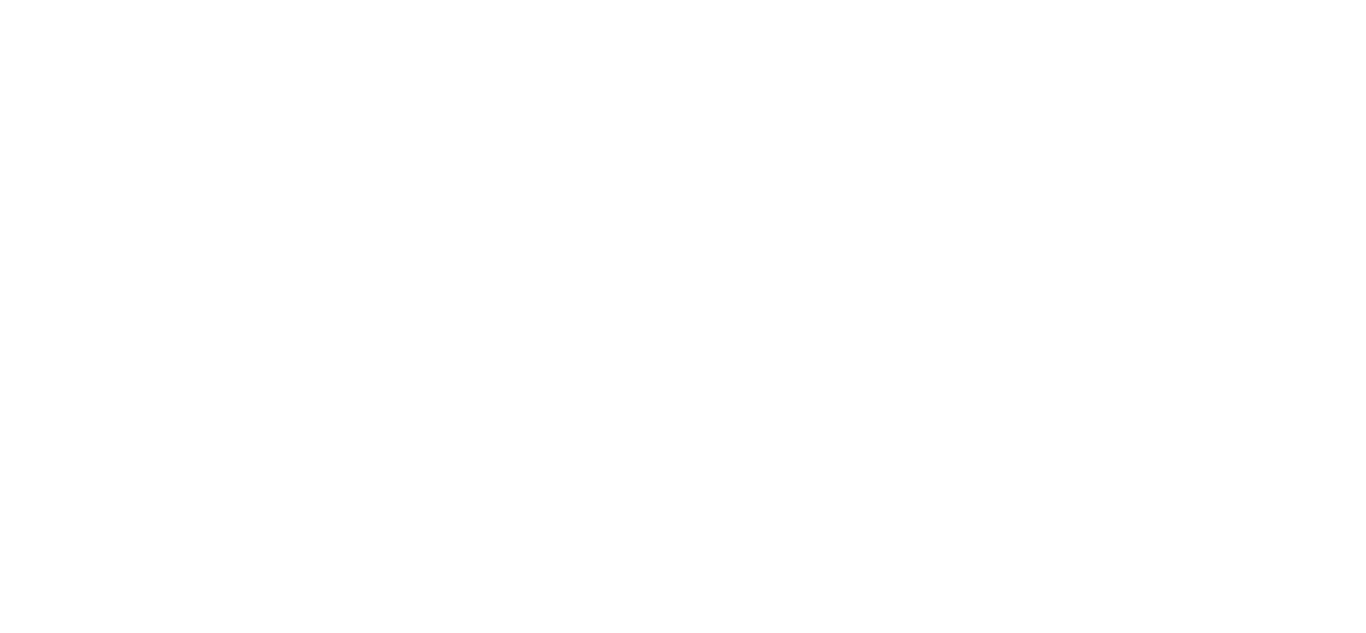 scroll, scrollTop: 0, scrollLeft: 0, axis: both 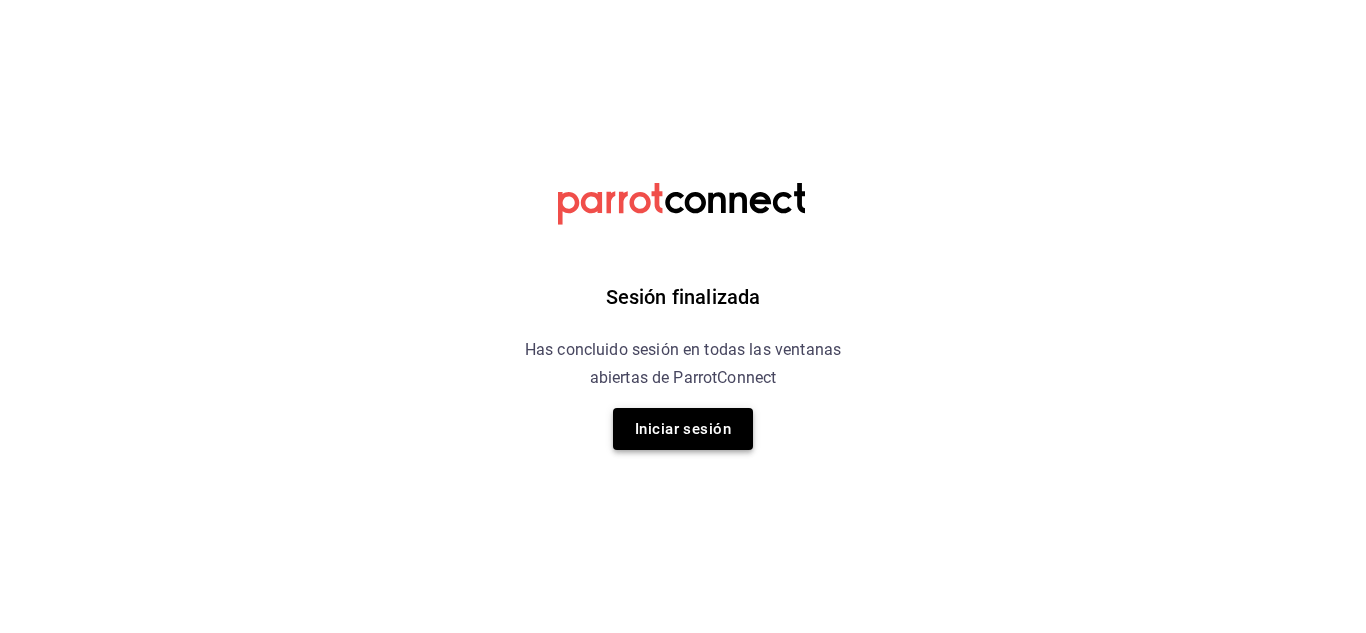 click on "Iniciar sesión" at bounding box center (683, 429) 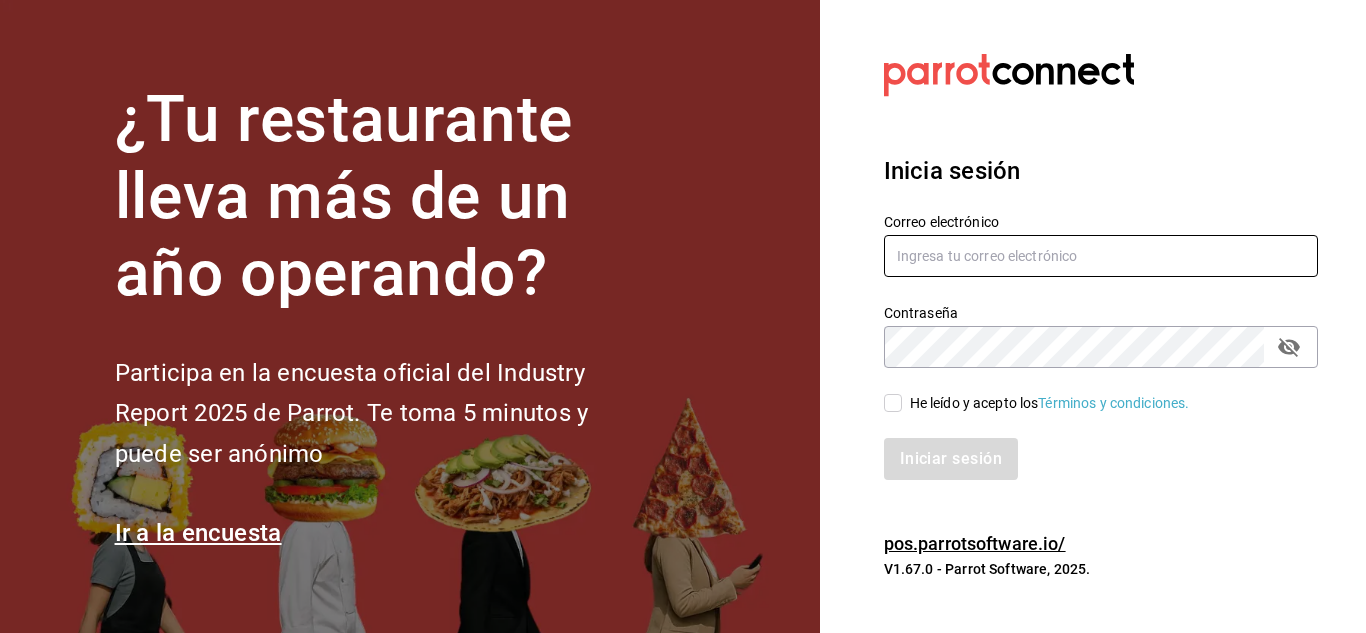 type on "[USERNAME]@example.com" 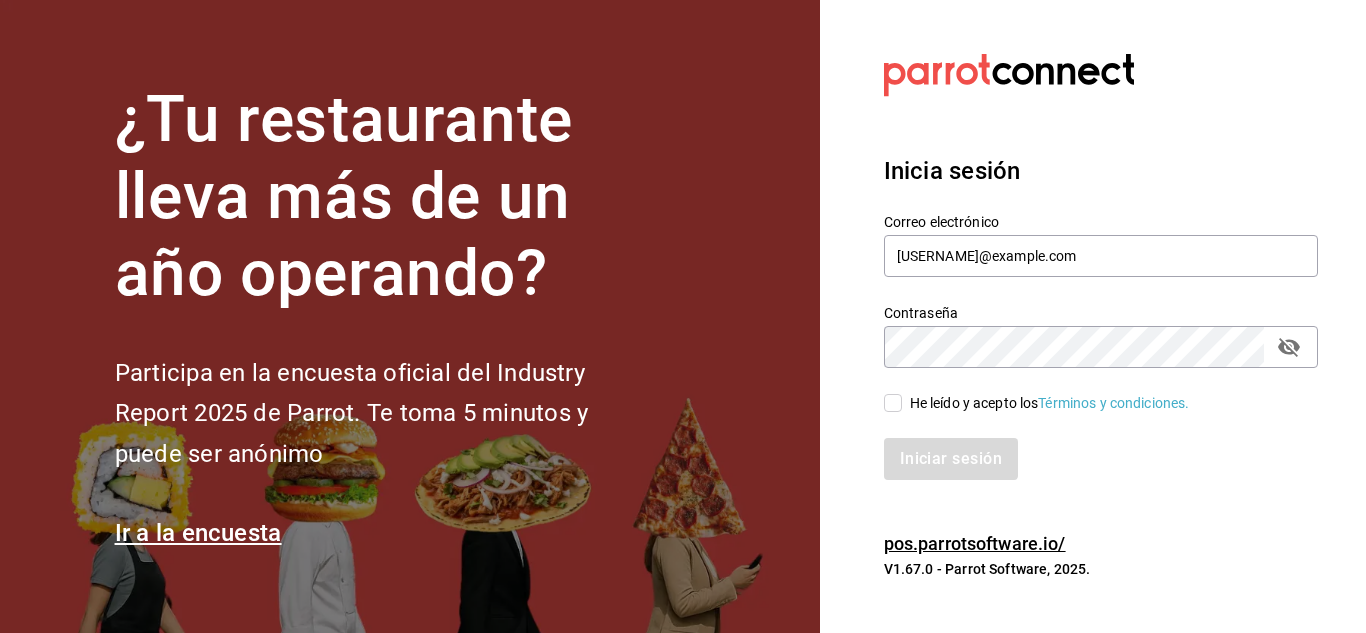 click on "He leído y acepto los  Términos y condiciones." at bounding box center (893, 403) 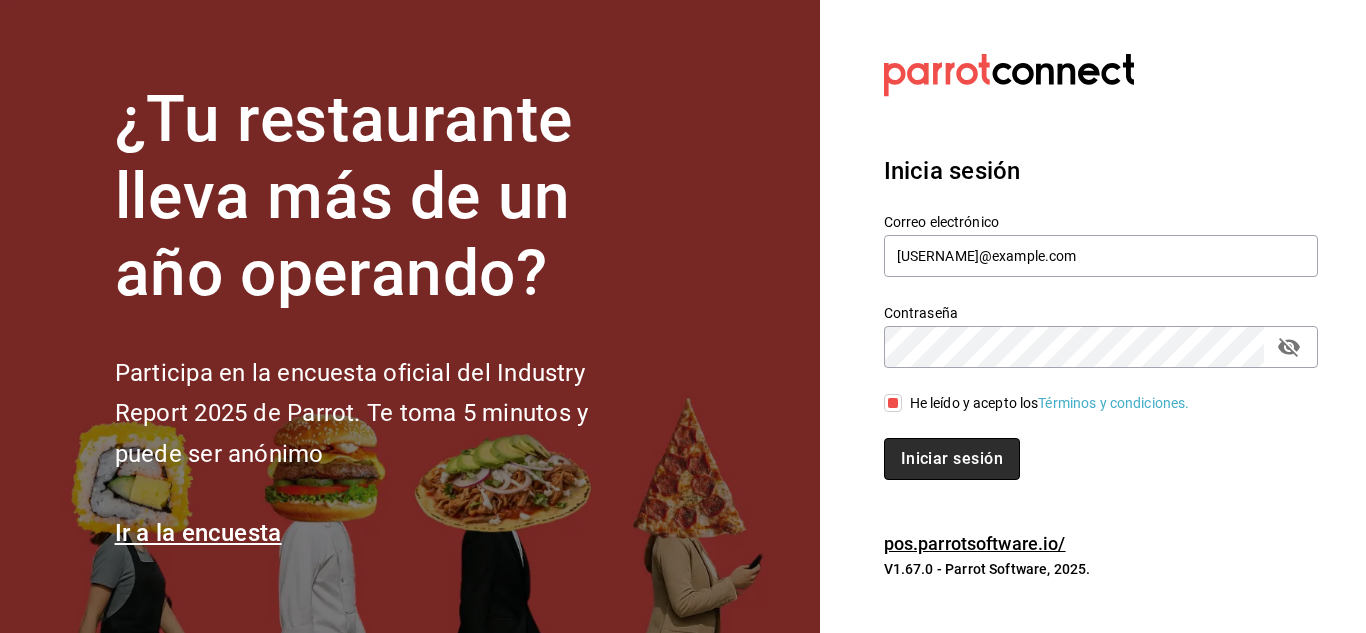 click on "Iniciar sesión" at bounding box center (952, 459) 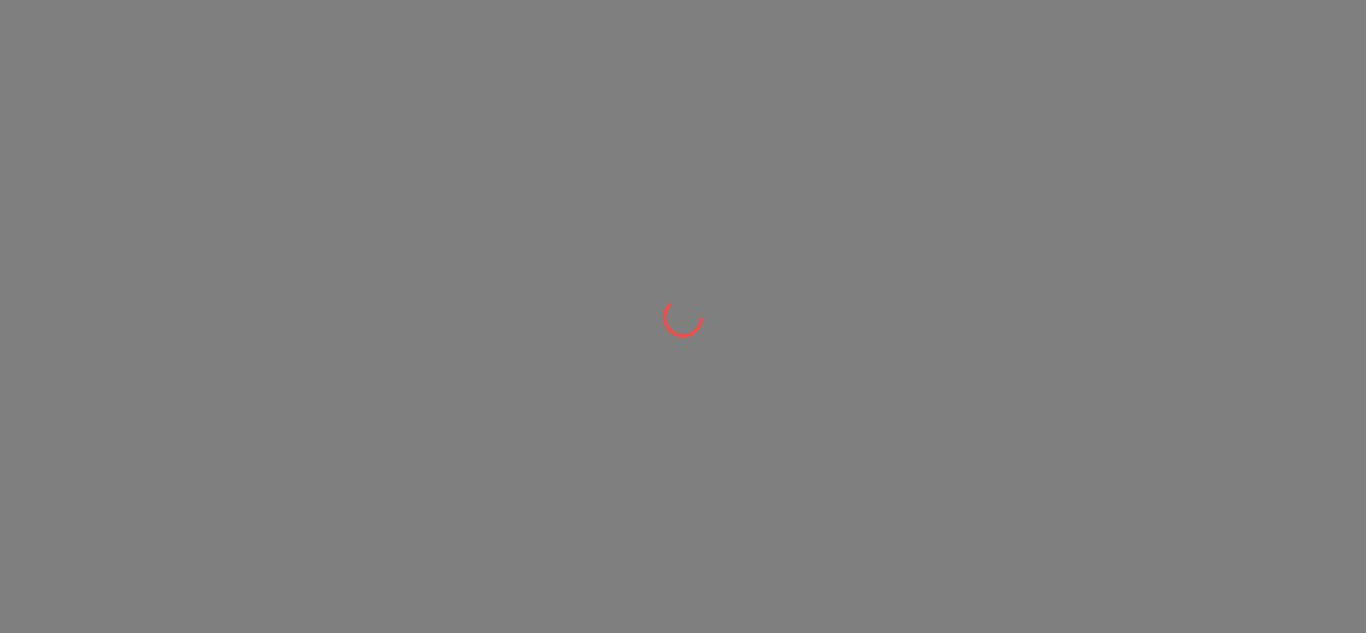 scroll, scrollTop: 0, scrollLeft: 0, axis: both 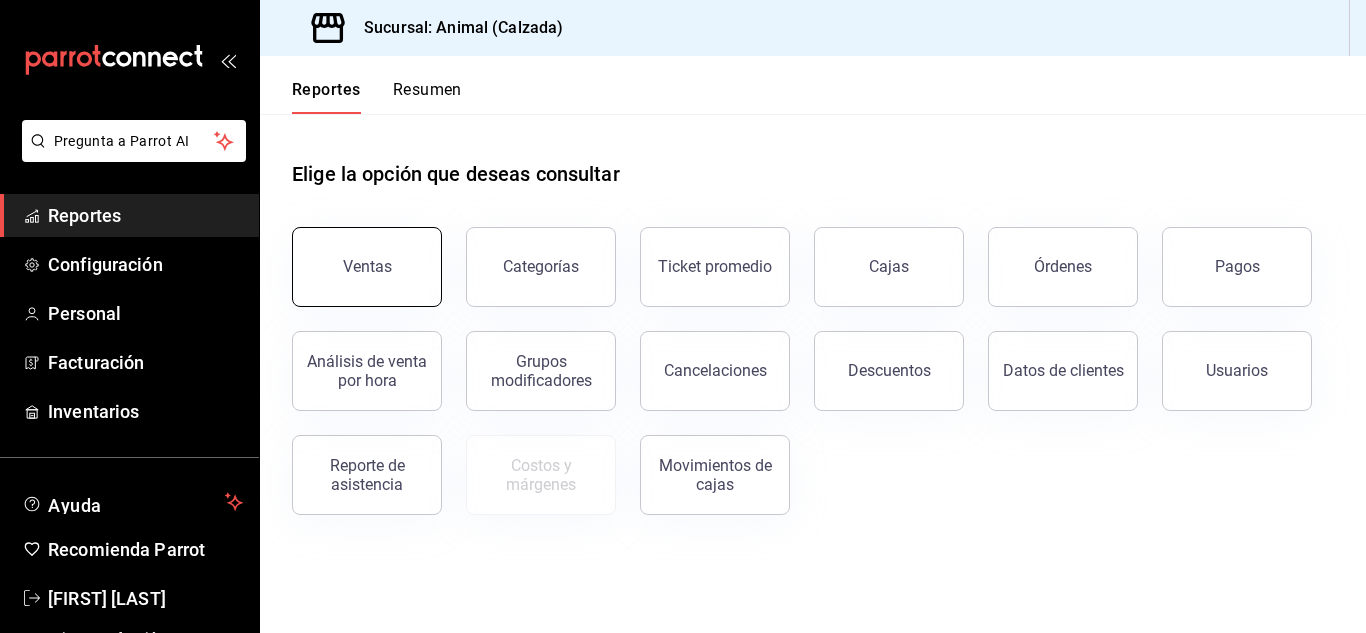 click on "Ventas" at bounding box center [367, 266] 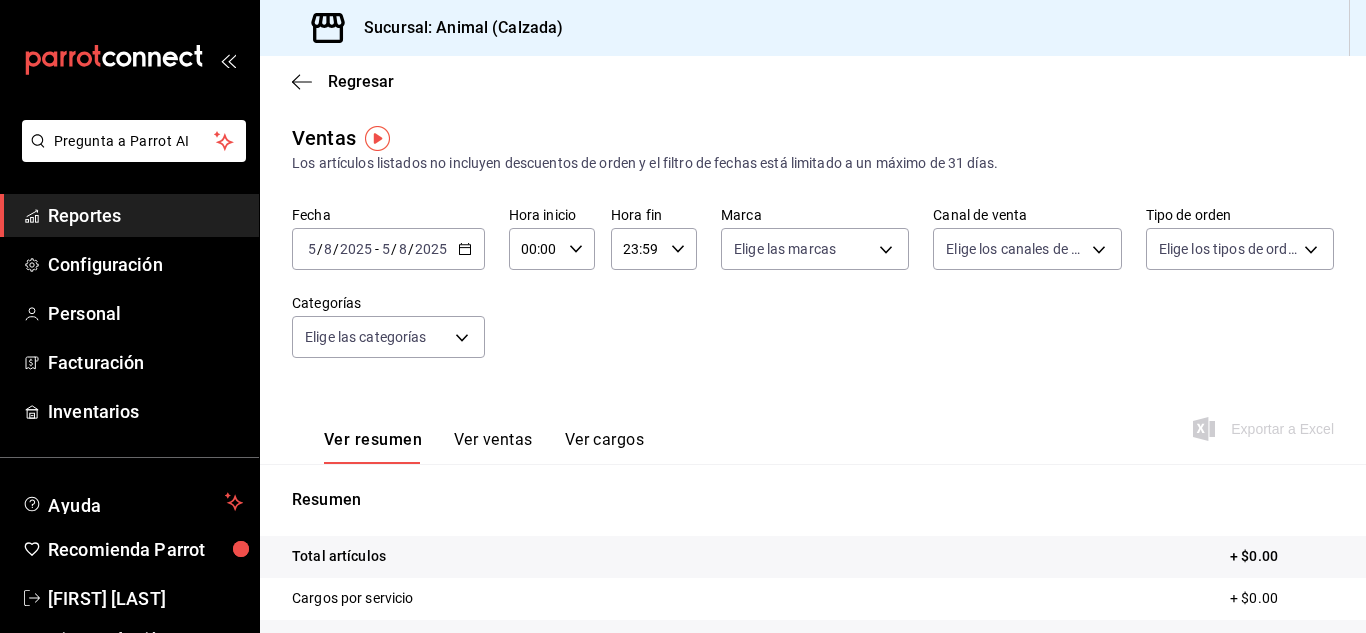 click 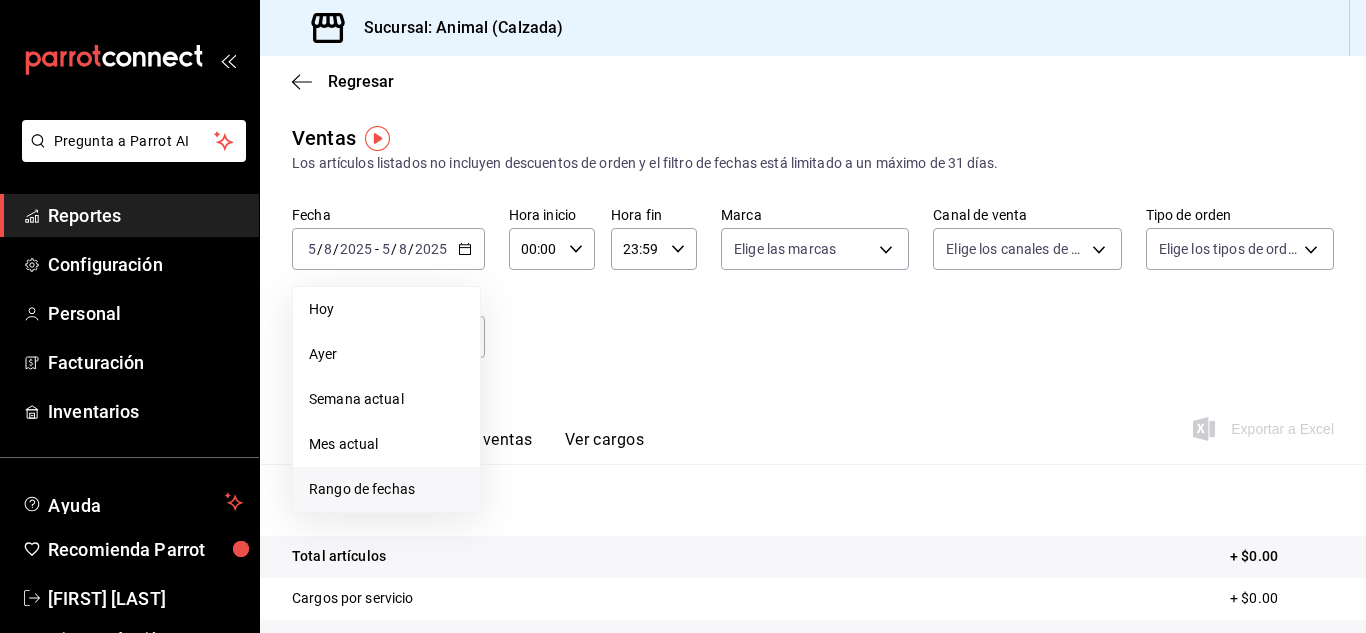 click on "Rango de fechas" at bounding box center (386, 489) 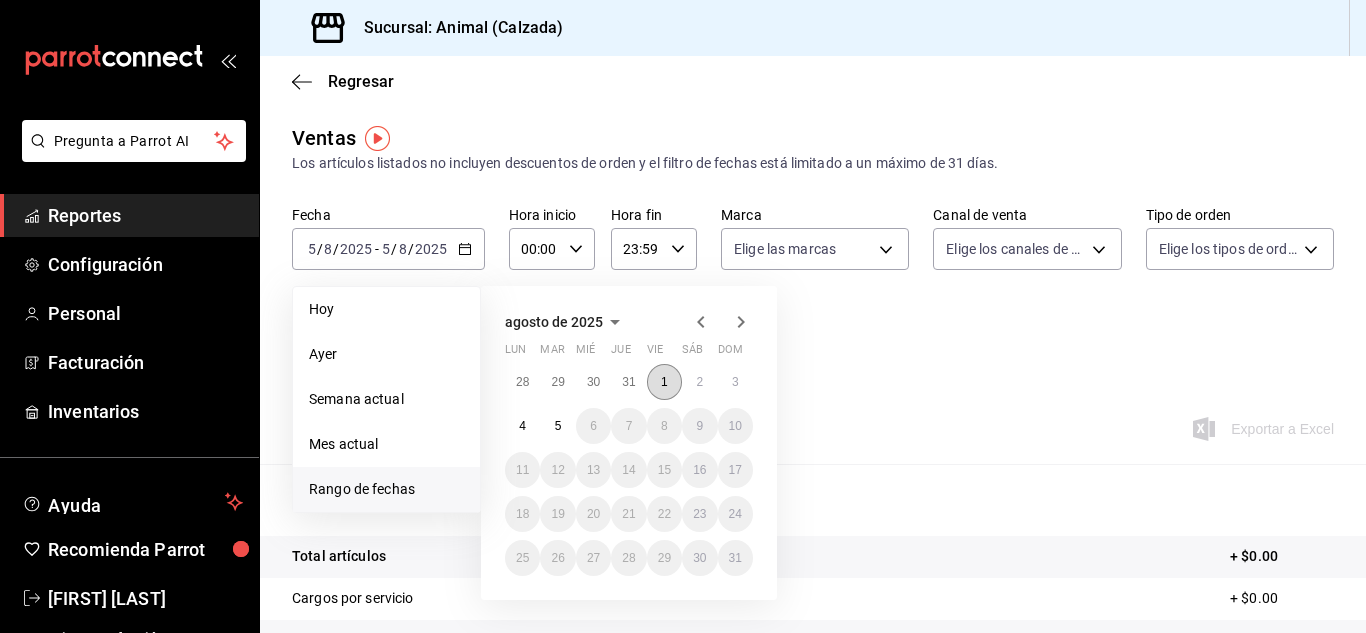 click on "1" at bounding box center (664, 382) 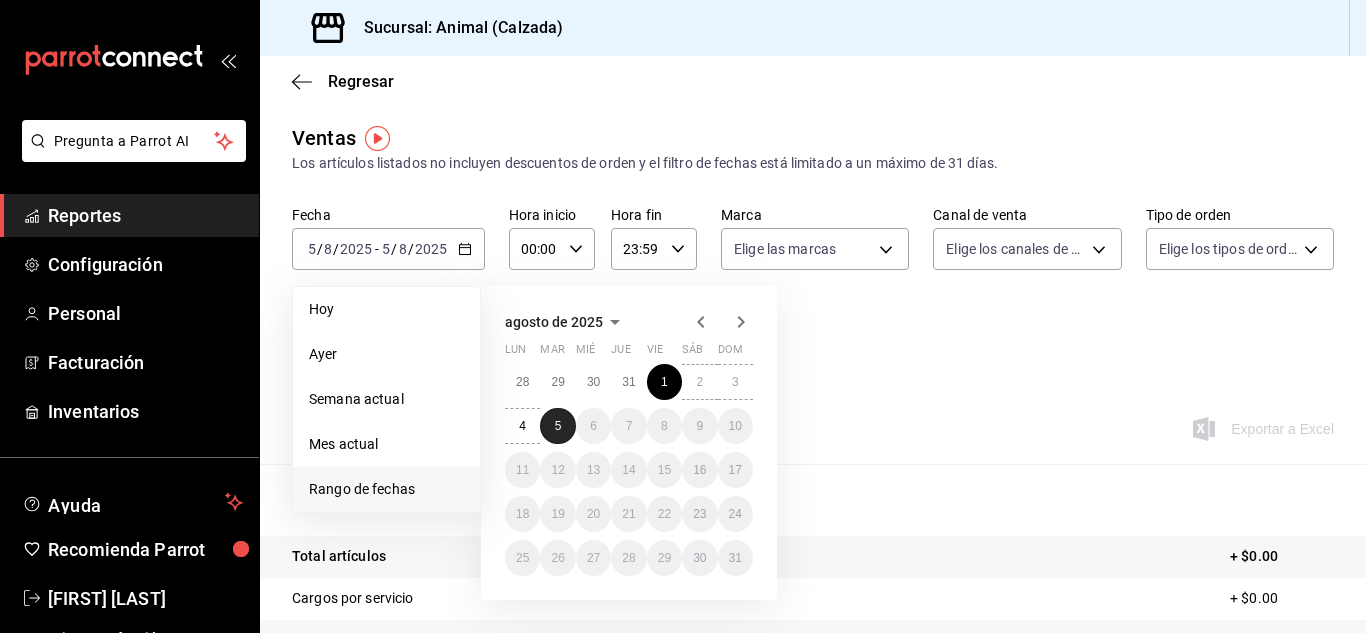 click on "5" at bounding box center (557, 426) 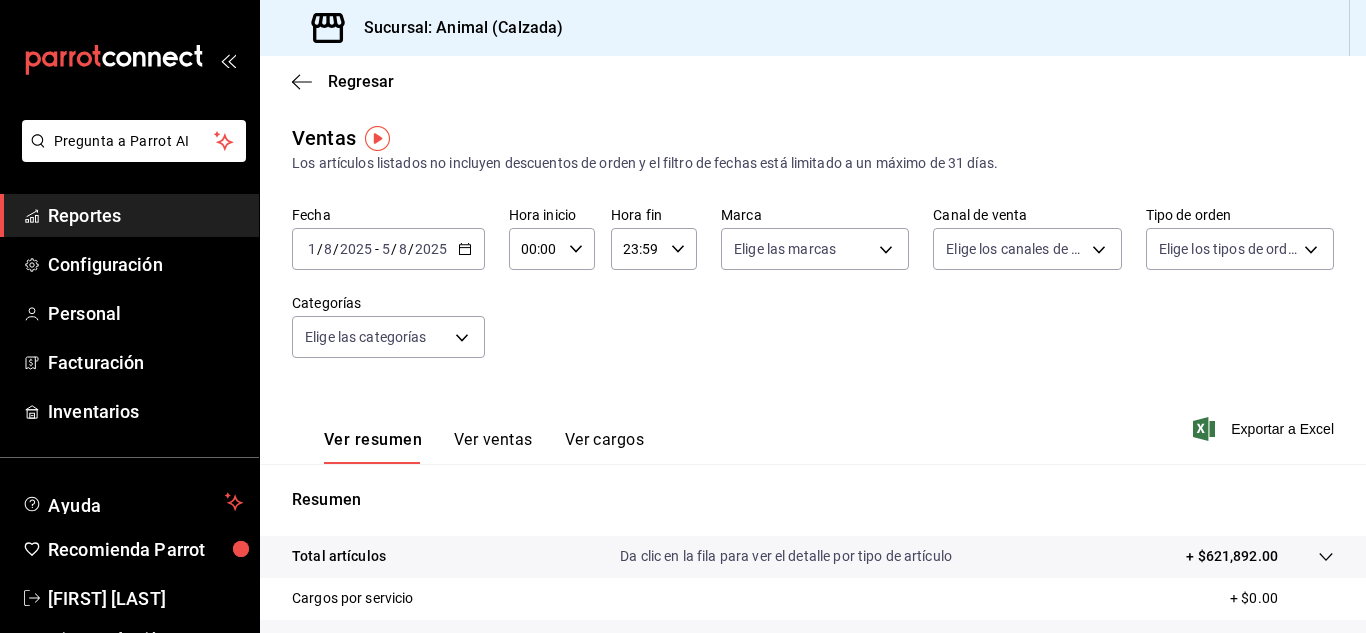 click 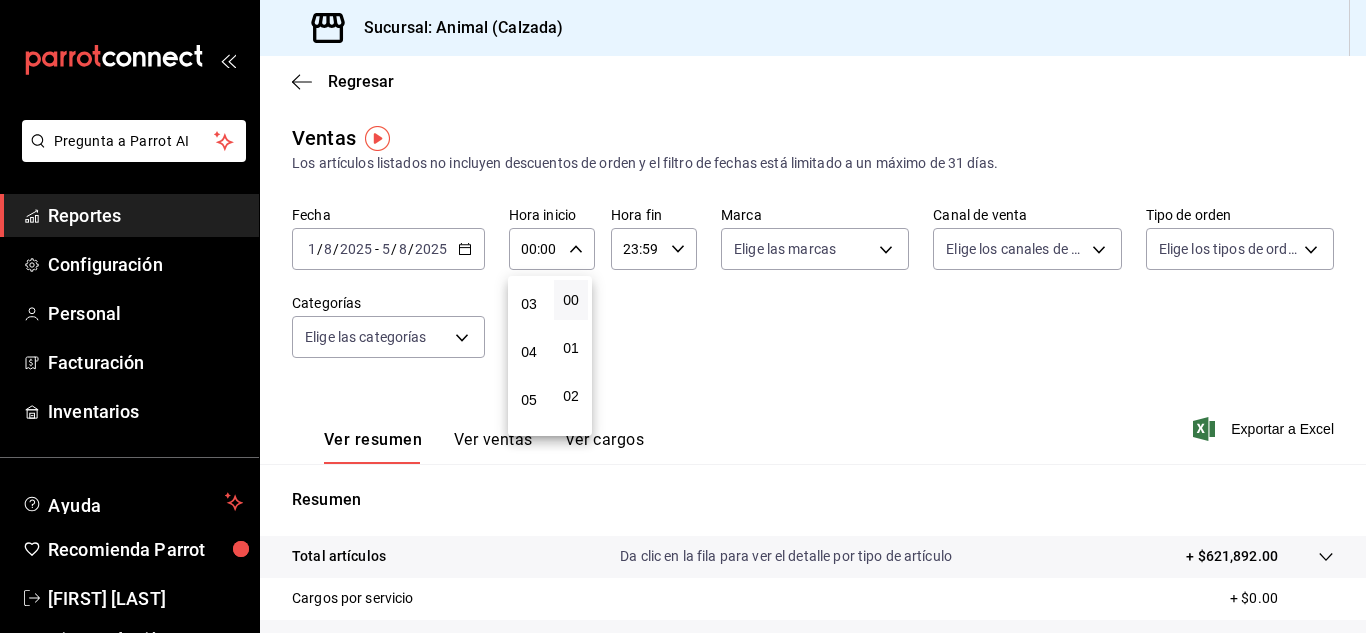 scroll, scrollTop: 143, scrollLeft: 0, axis: vertical 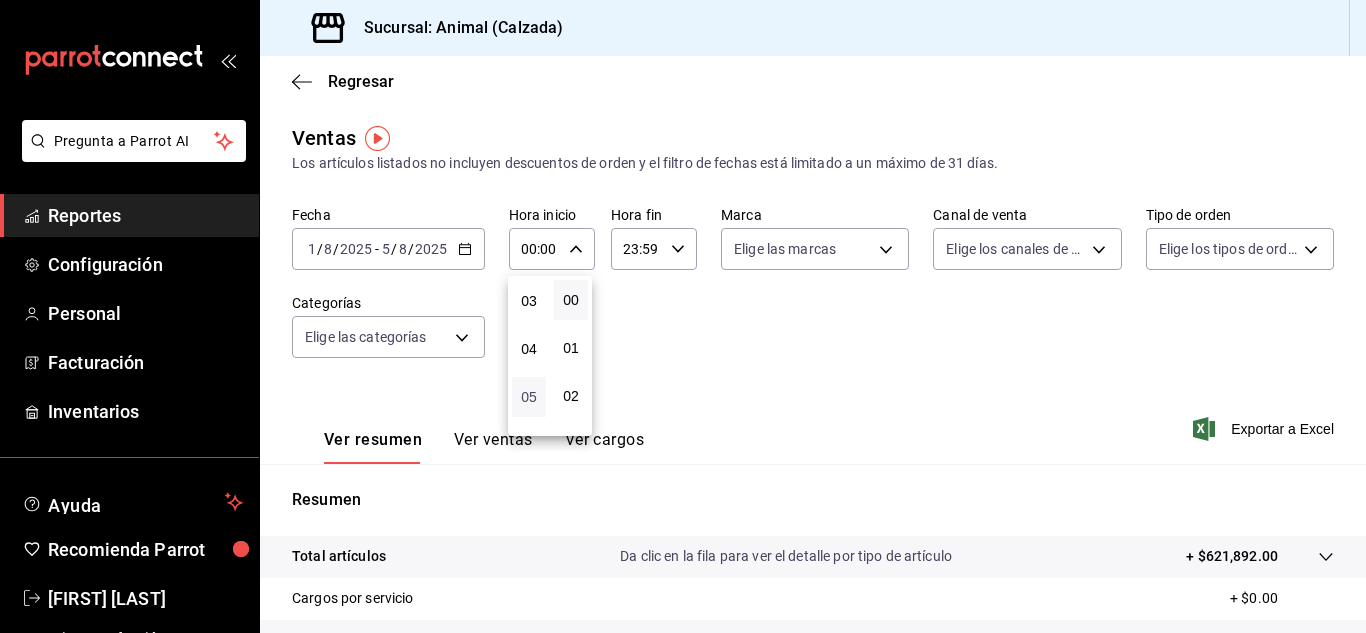 click on "05" at bounding box center (529, 397) 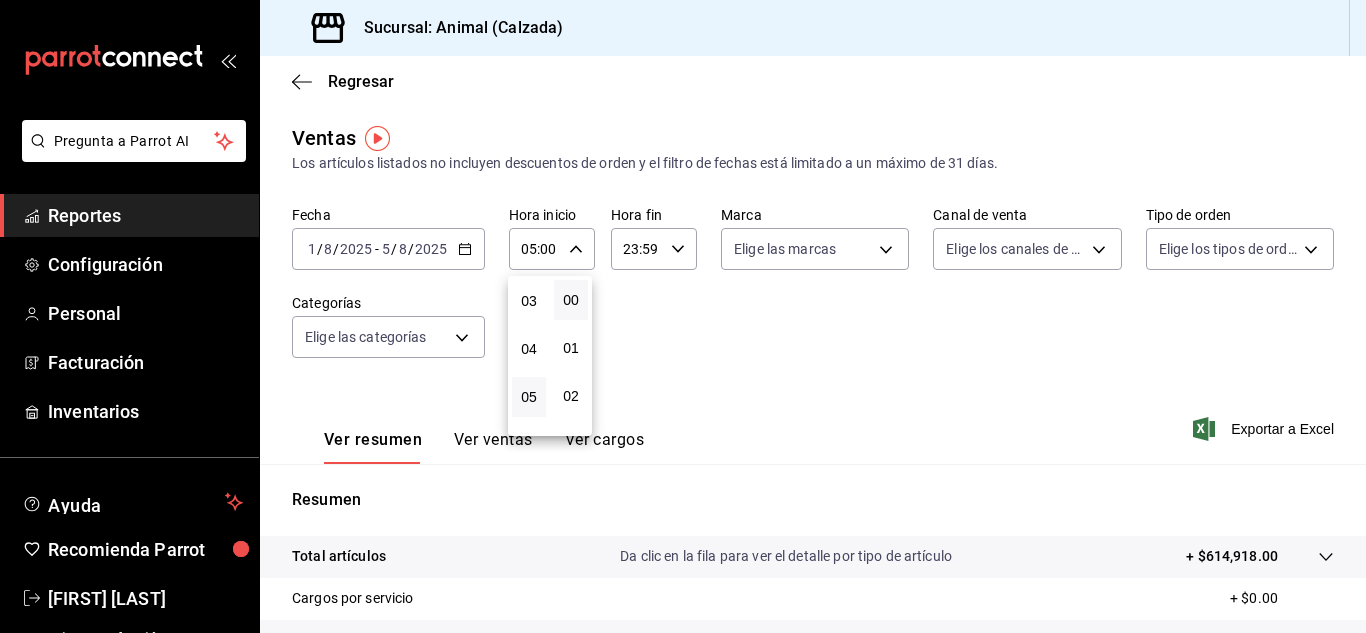 click at bounding box center [683, 316] 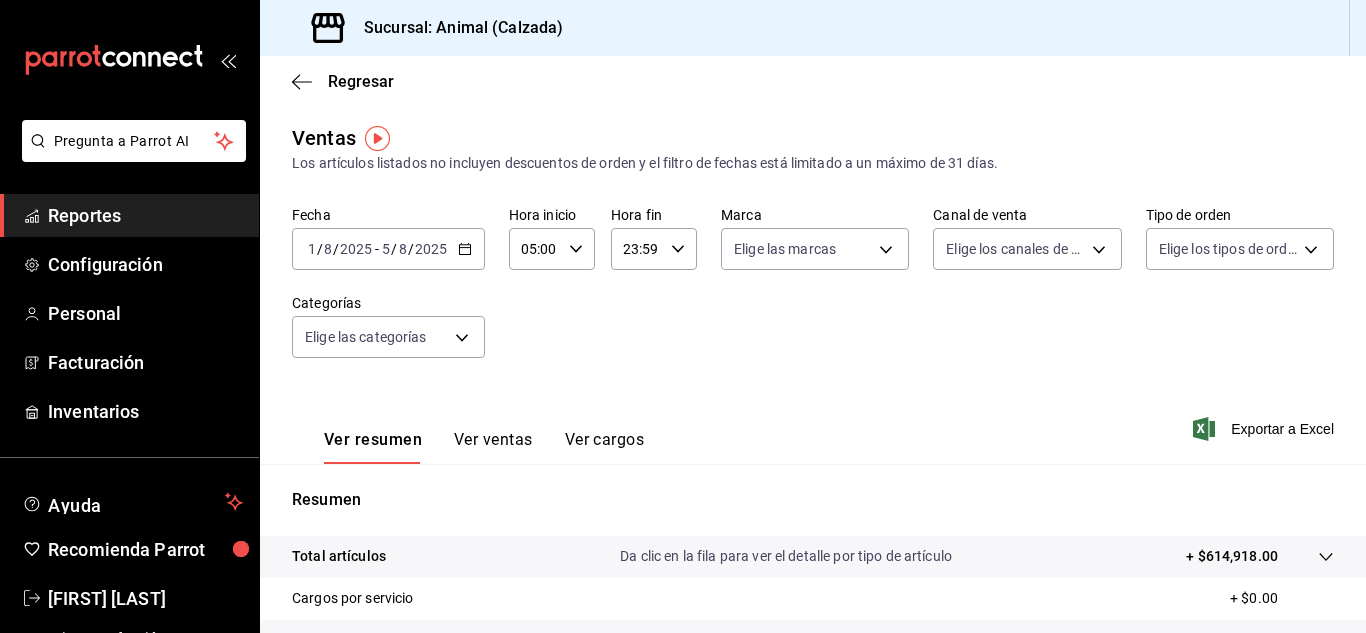 click 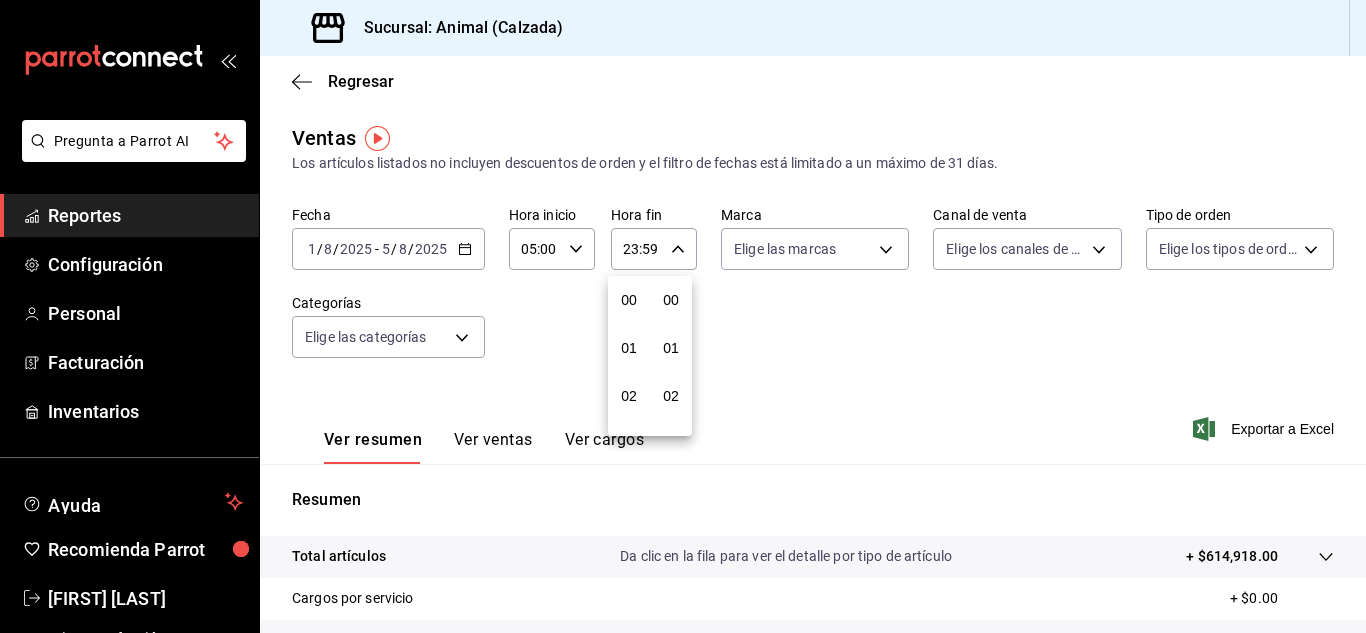 scroll, scrollTop: 992, scrollLeft: 0, axis: vertical 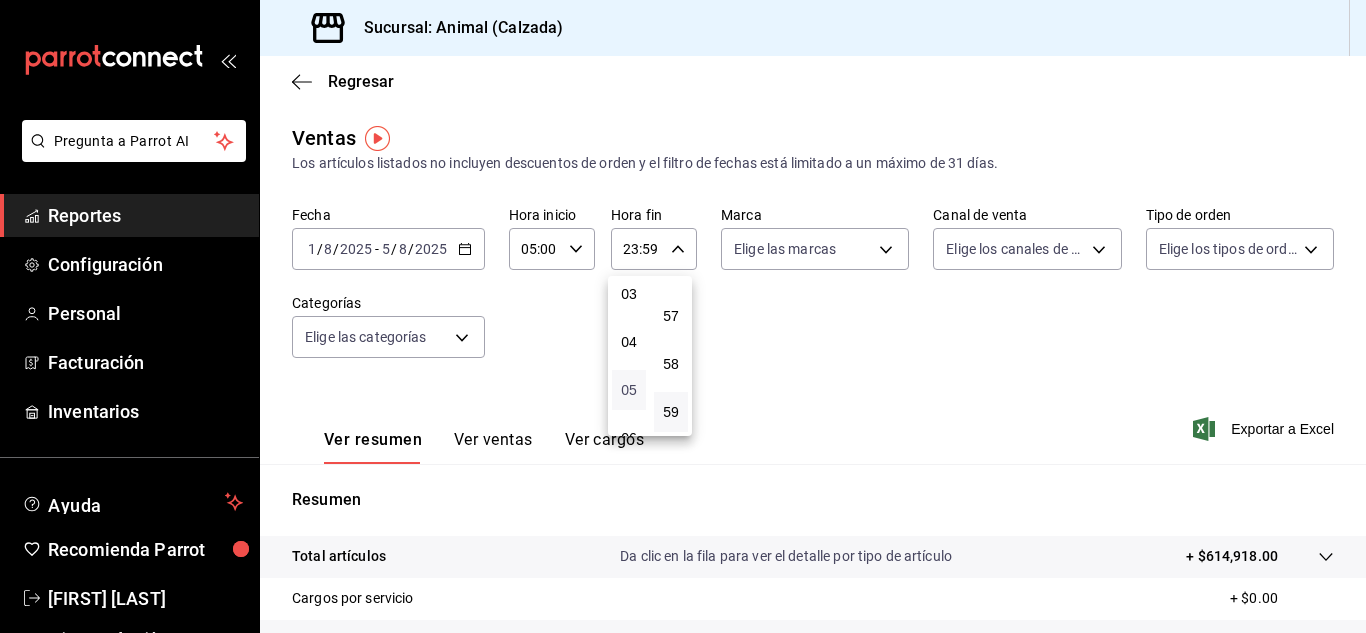 click on "05" at bounding box center [629, 390] 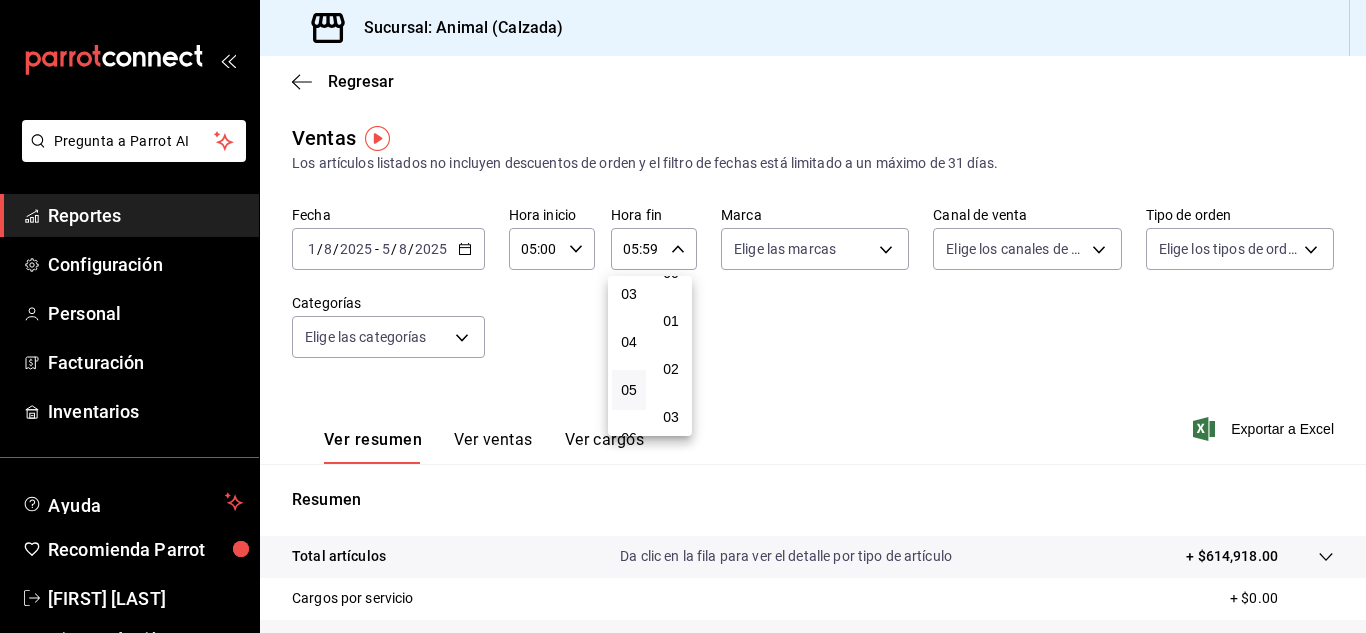 scroll, scrollTop: 0, scrollLeft: 0, axis: both 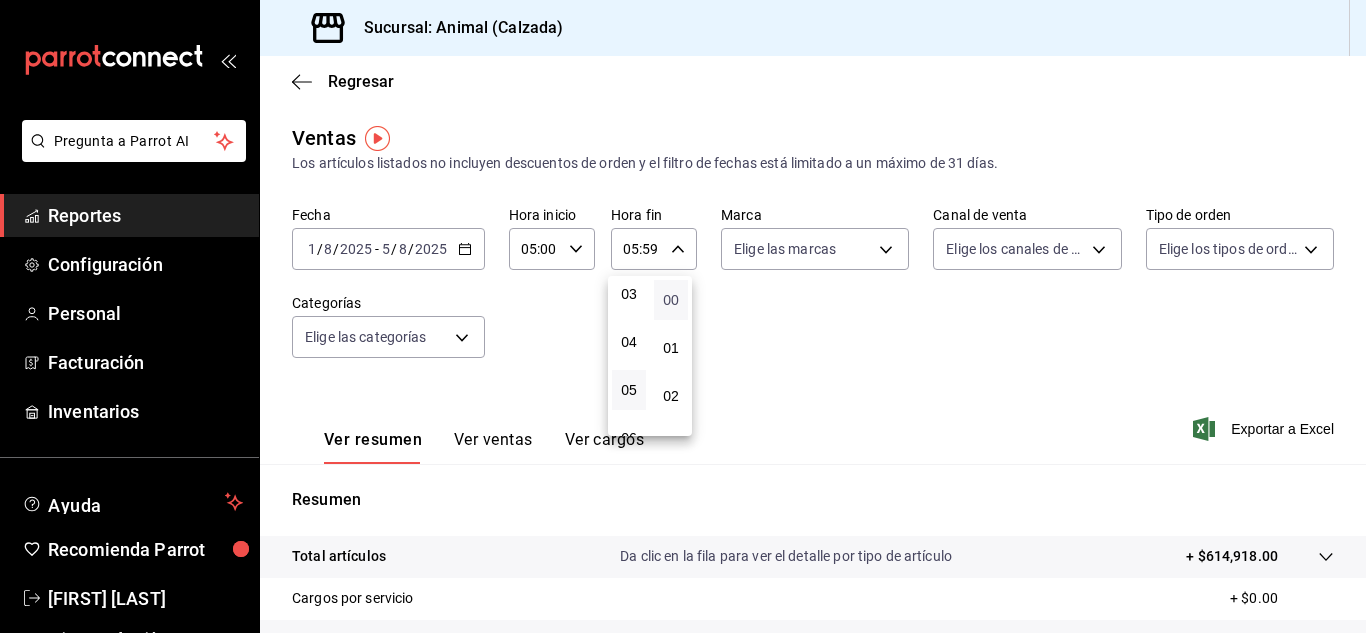 click on "00" at bounding box center (671, 300) 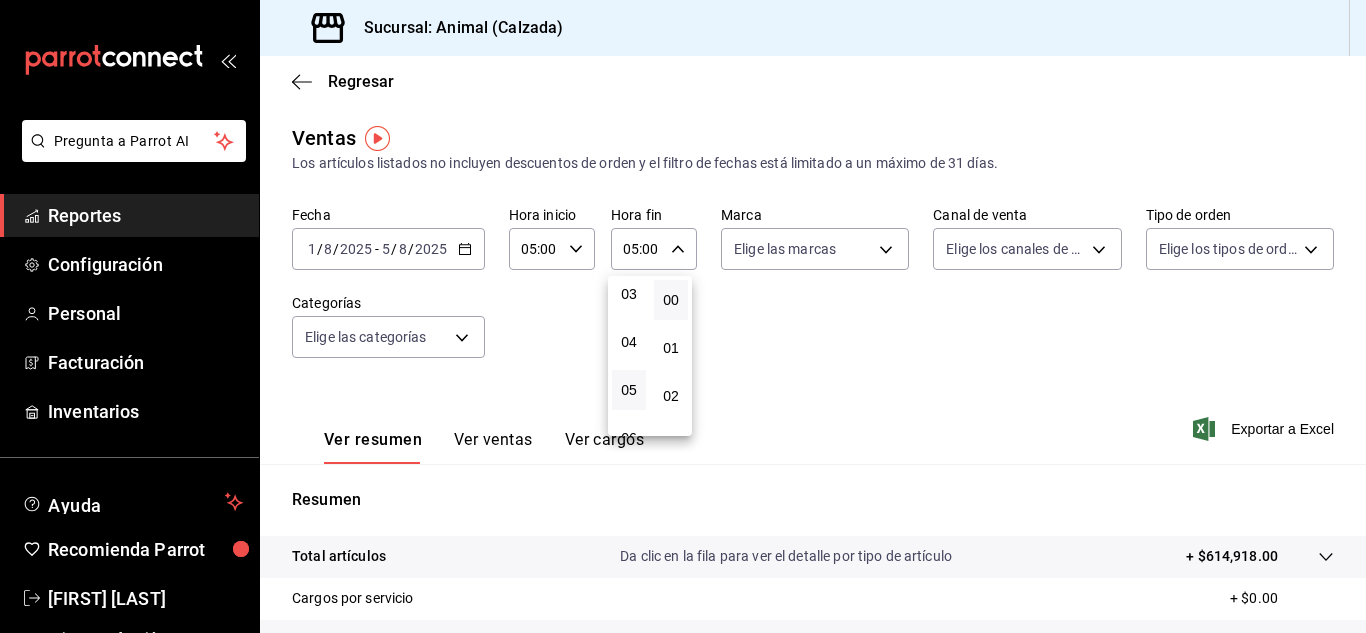 click at bounding box center [683, 316] 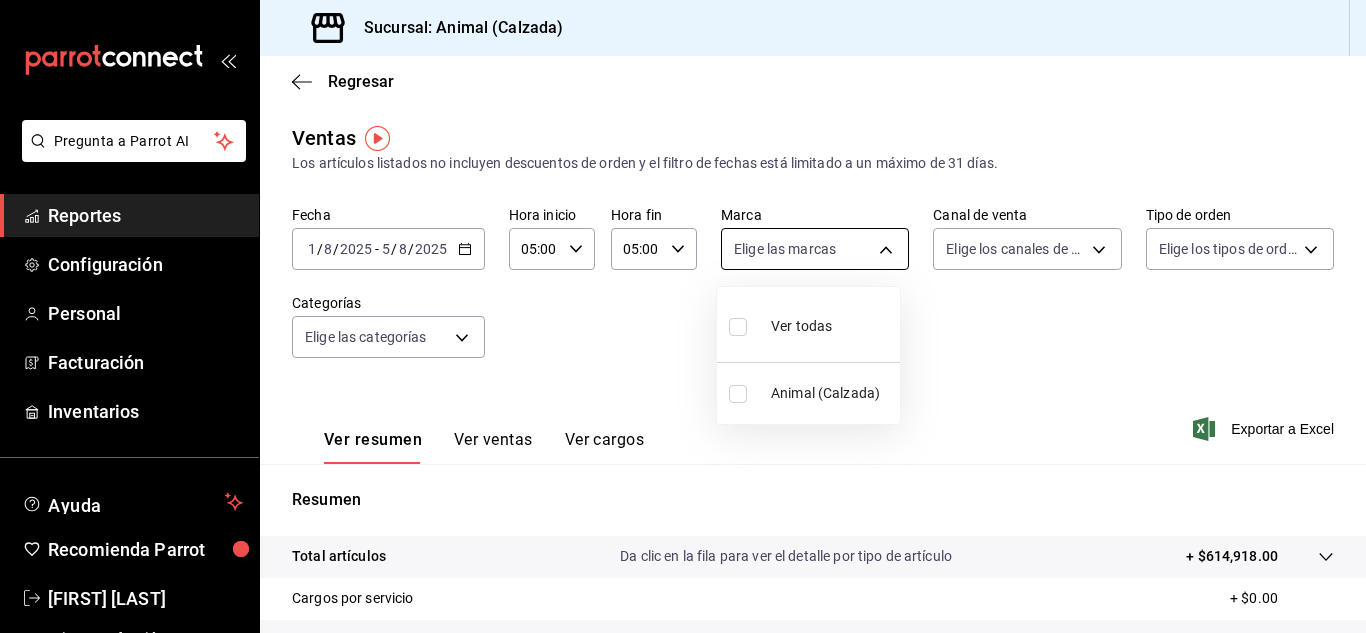 click on "Pregunta a Parrot AI Reportes   Configuración   Personal   Facturación   Inventarios   Ayuda Recomienda Parrot   [FIRST] [LAST]   Sugerir nueva función   Sucursal: Animal (Calzada) Regresar Ventas Los artículos listados no incluyen descuentos de orden y el filtro de fechas está limitado a un máximo de 31 días. Fecha 2025-08-01 1 / 8 / 2025 - 2025-08-05 5 / 8 / 2025 Hora inicio 05:00 Hora inicio Hora fin 05:00 Hora fin Marca Elige las marcas Canal de venta Elige los canales de venta Tipo de orden Elige los tipos de orden Categorías Elige las categorías Ver resumen Ver ventas Ver cargos Exportar a Excel Resumen Total artículos Da clic en la fila para ver el detalle por tipo de artículo + $614,918.00 Cargos por servicio + $0.00 Venta bruta = $614,918.00 Descuentos totales - $4,926.90 Certificados de regalo - $15,217.00 Venta total = $594,774.10 Impuestos - $82,037.81 Venta neta = $512,736.29 Pregunta a Parrot AI Reportes   Configuración   Personal   Facturación   Inventarios   Ayuda   [FIRST] [LAST]" at bounding box center (683, 316) 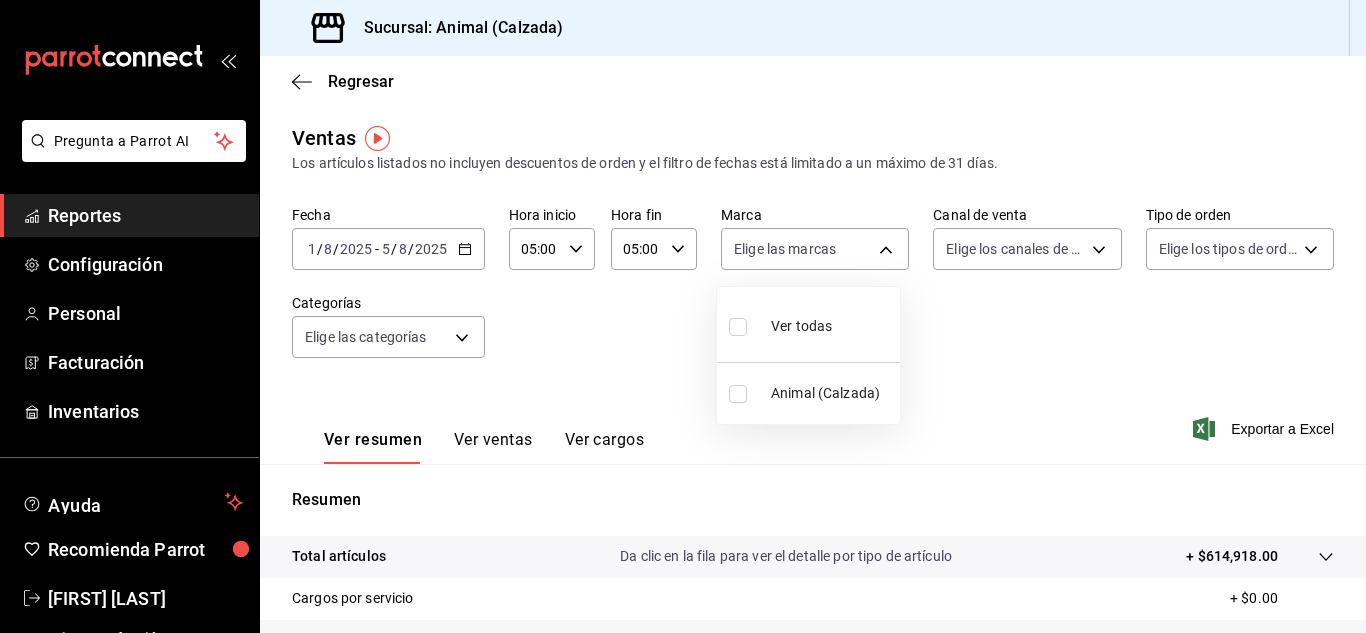 click on "Ver todas" at bounding box center [801, 326] 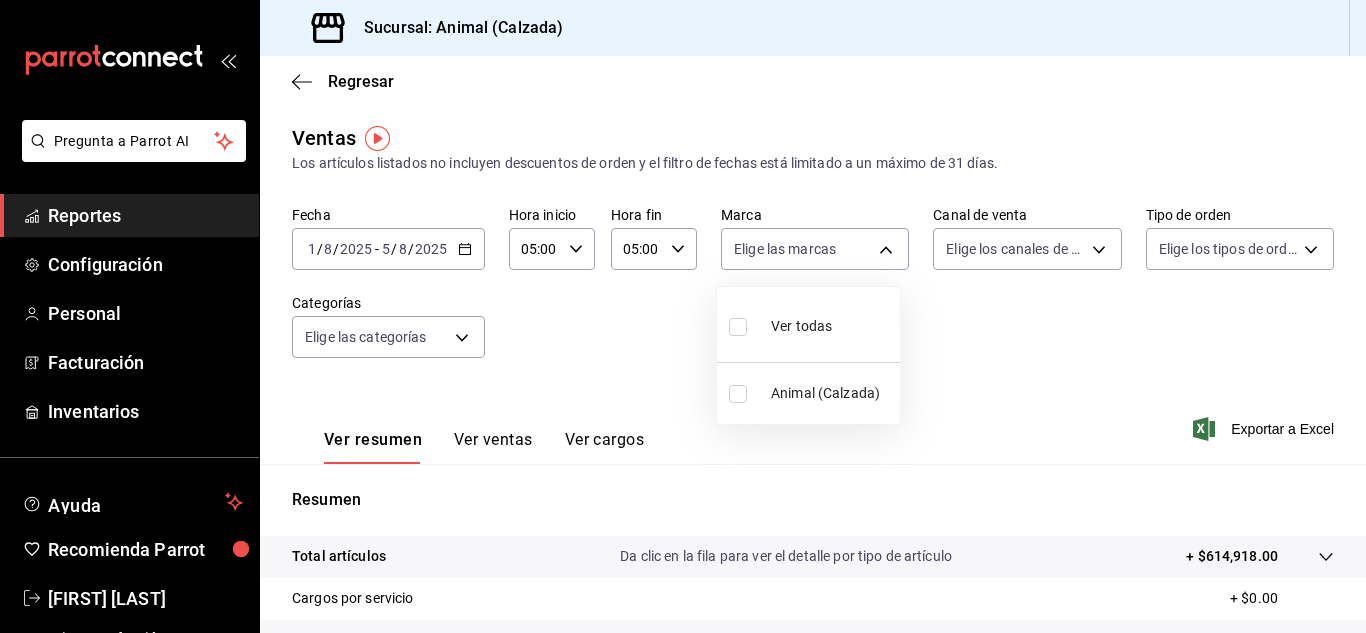 type on "e26472f3-9262-489d-bcba-4c6b034529c7" 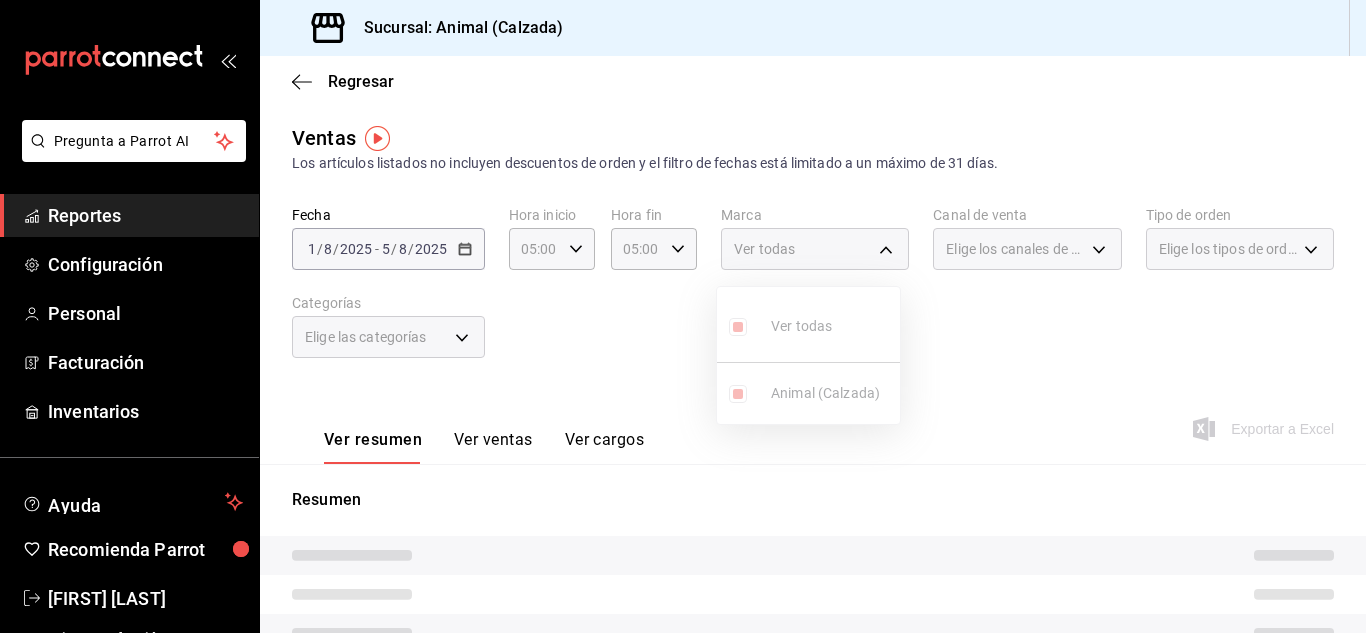 click at bounding box center (683, 316) 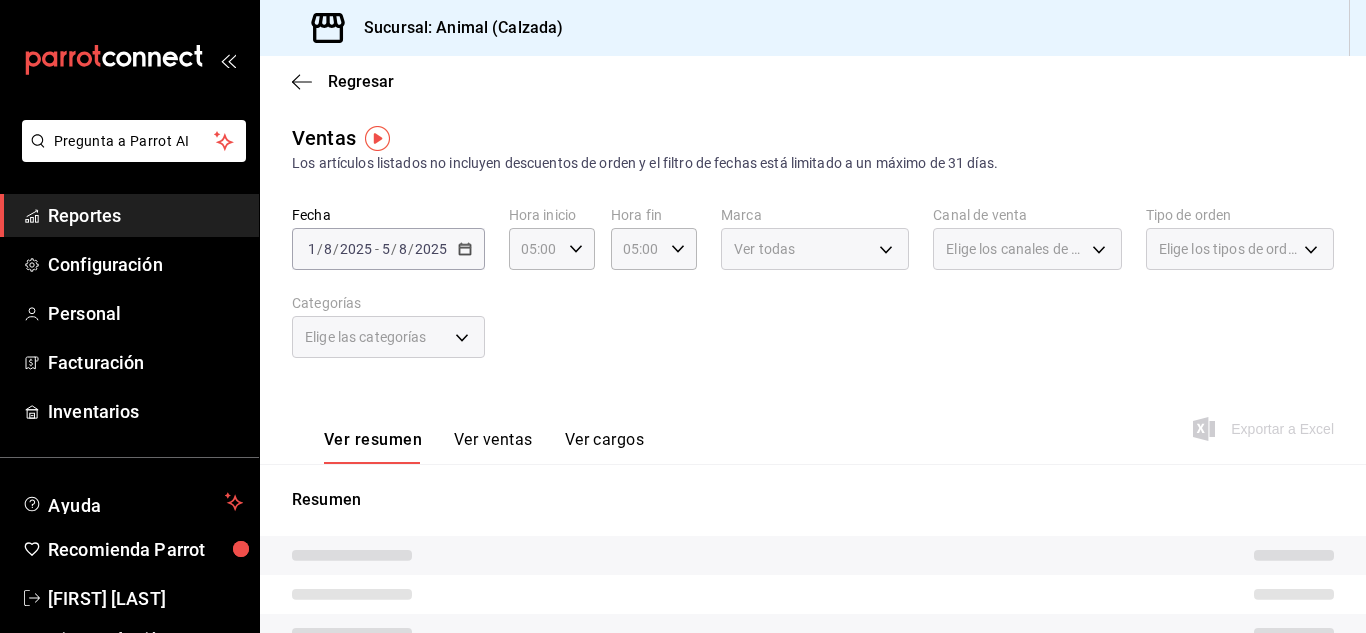 click on "Elige los canales de venta" at bounding box center (1027, 249) 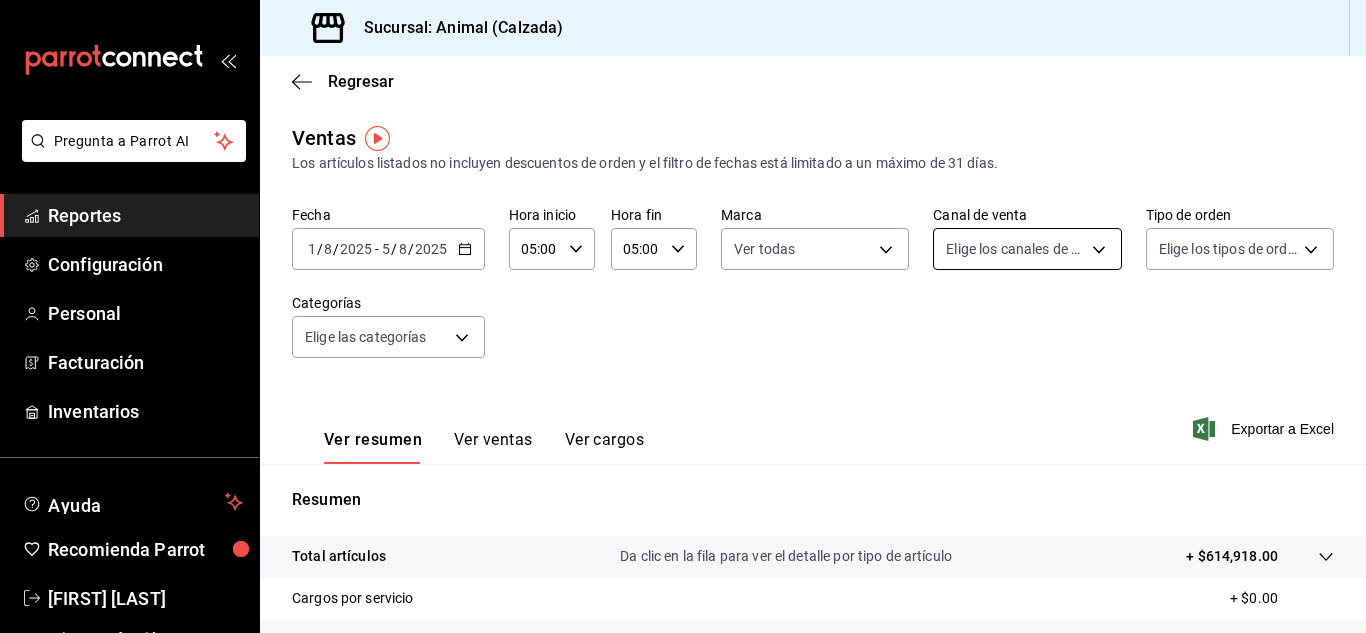 click on "Pregunta a Parrot AI Reportes   Configuración   Personal   Facturación   Inventarios   Ayuda Recomienda Parrot   [FIRST] [LAST]   Sugerir nueva función   Sucursal: Animal (Calzada) Regresar Ventas Los artículos listados no incluyen descuentos de orden y el filtro de fechas está limitado a un máximo de 31 días. Fecha 2025-08-01 1 / 8 / 2025 - 2025-08-05 5 / 8 / 2025 Hora inicio 05:00 Hora inicio Hora fin 05:00 Hora fin Marca Ver todas e26472f3-9262-489d-bcba-4c6b034529c7 Canal de venta Elige los canales de venta Tipo de orden Elige los tipos de orden Categorías Elige las categorías Ver resumen Ver ventas Ver cargos Exportar a Excel Resumen Total artículos Da clic en la fila para ver el detalle por tipo de artículo + $614,918.00 Cargos por servicio + $0.00 Venta bruta = $614,918.00 Descuentos totales - $4,926.90 Certificados de regalo - $15,217.00 Venta total = $594,774.10 Impuestos - $82,037.81 Venta neta = $512,736.29 Pregunta a Parrot AI Reportes   Configuración   Personal   Facturación" at bounding box center (683, 316) 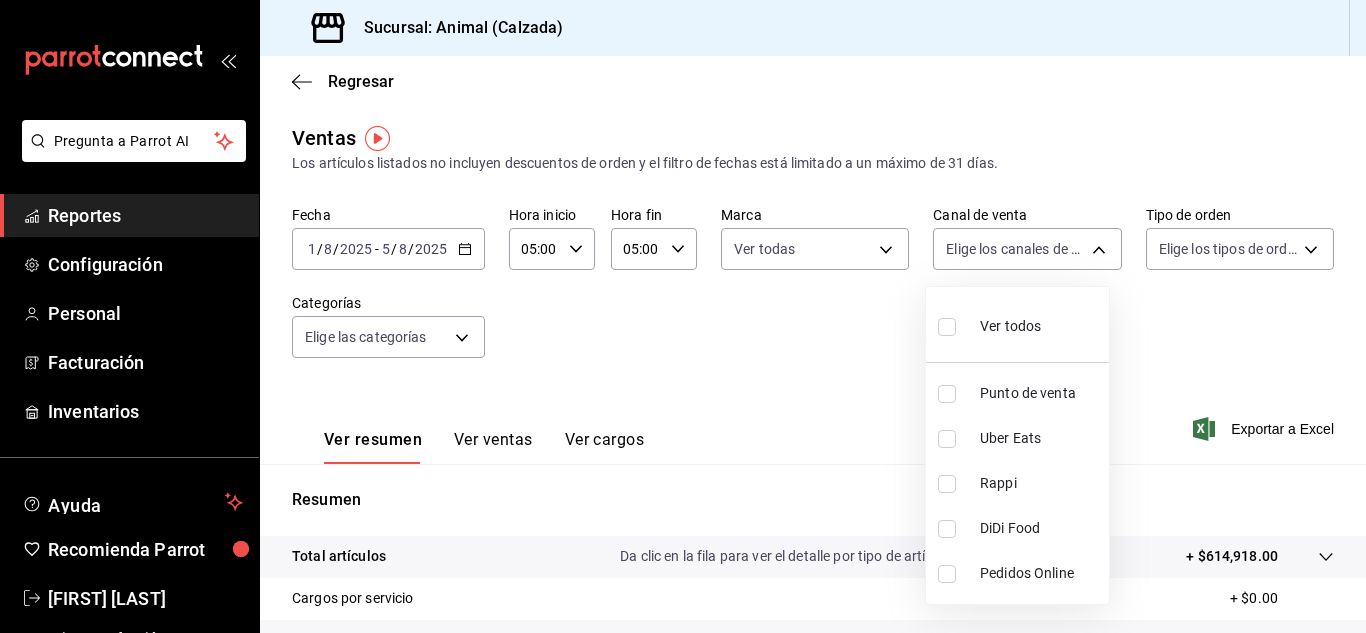 click on "Ver todos" at bounding box center [989, 324] 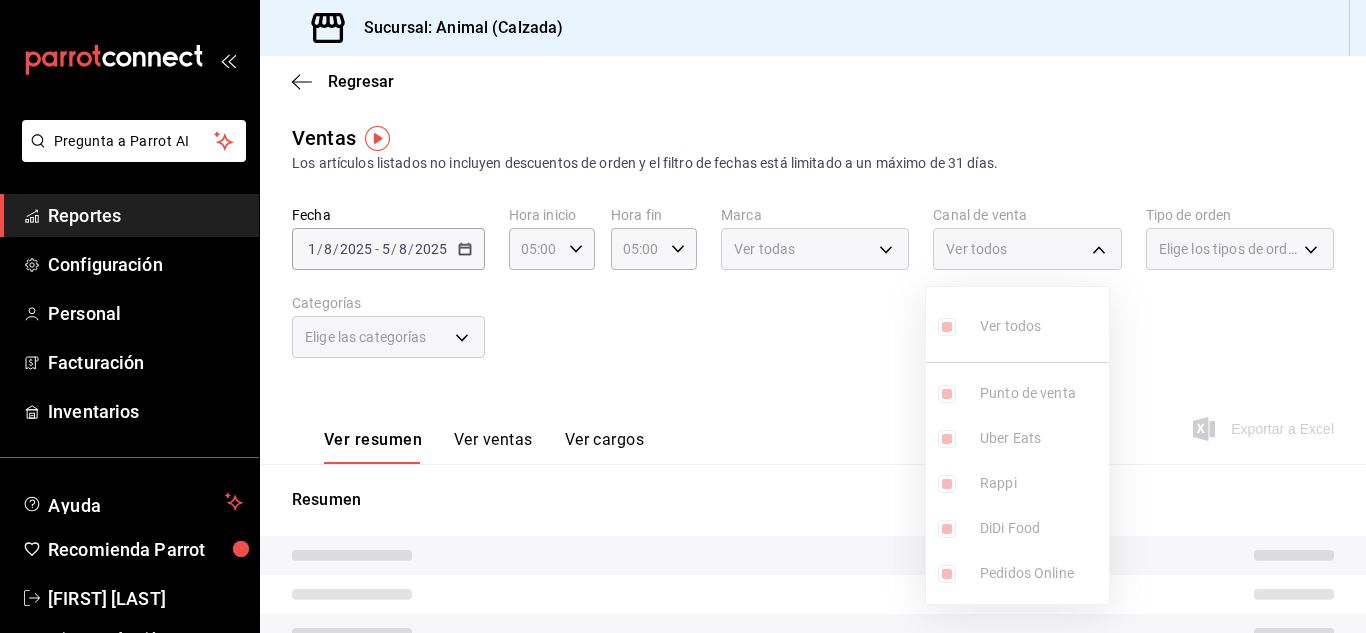 click at bounding box center [683, 316] 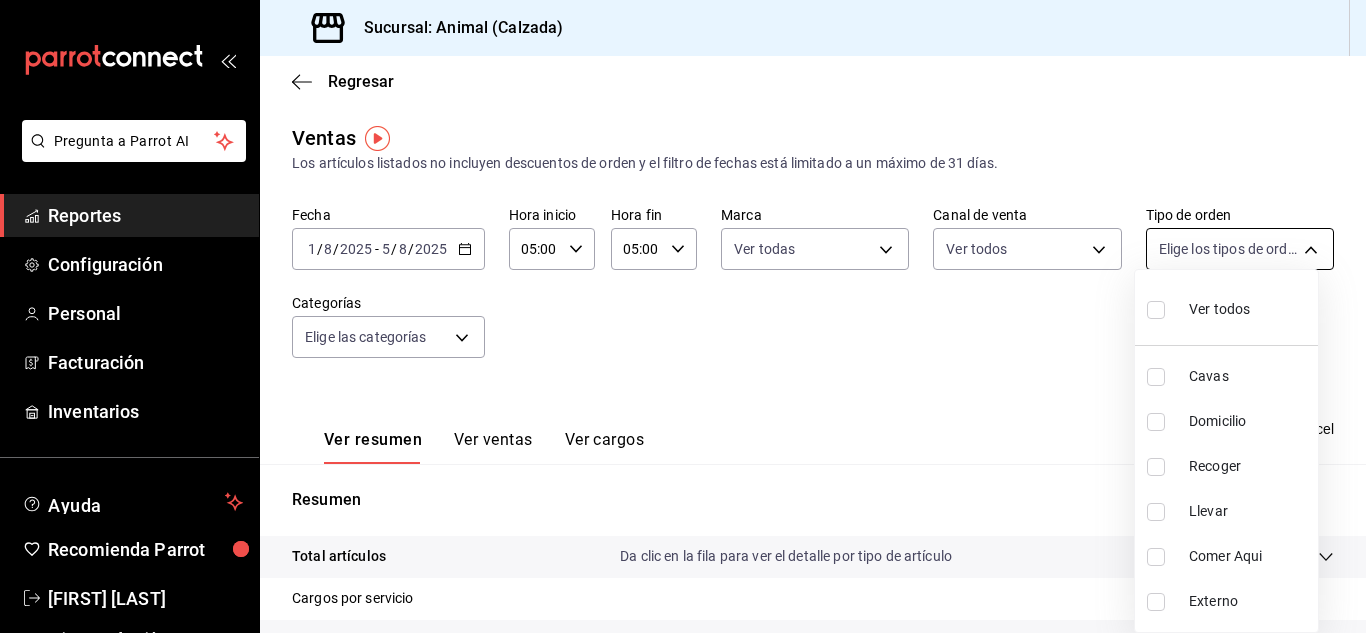 click on "Pregunta a Parrot AI Reportes   Configuración   Personal   Facturación   Inventarios   Ayuda Recomienda Parrot   [FIRST] [LAST]   Sugerir nueva función   Sucursal: Animal (Calzada) Regresar Ventas Los artículos listados no incluyen descuentos de orden y el filtro de fechas está limitado a un máximo de 31 días. Fecha 2025-08-01 1 / 8 / 2025 - 2025-08-05 5 / 8 / 2025 Hora inicio 05:00 Hora inicio Hora fin 05:00 Hora fin Marca Ver todas e26472f3-9262-489d-bcba-4c6b034529c7 Canal de venta Ver todos PARROT,UBER_EATS,RAPPI,DIDI_FOOD,ONLINE Tipo de orden Elige los tipos de orden Categorías Elige las categorías Ver resumen Ver ventas Ver cargos Exportar a Excel Resumen Total artículos Da clic en la fila para ver el detalle por tipo de artículo + $614,918.00 Cargos por servicio + $0.00 Venta bruta = $614,918.00 Descuentos totales - $4,926.90 Certificados de regalo - $15,217.00 Venta total = $594,774.10 Impuestos - $82,037.81 Venta neta = $512,736.29 Pregunta a Parrot AI Reportes   Configuración   Personal" at bounding box center [683, 316] 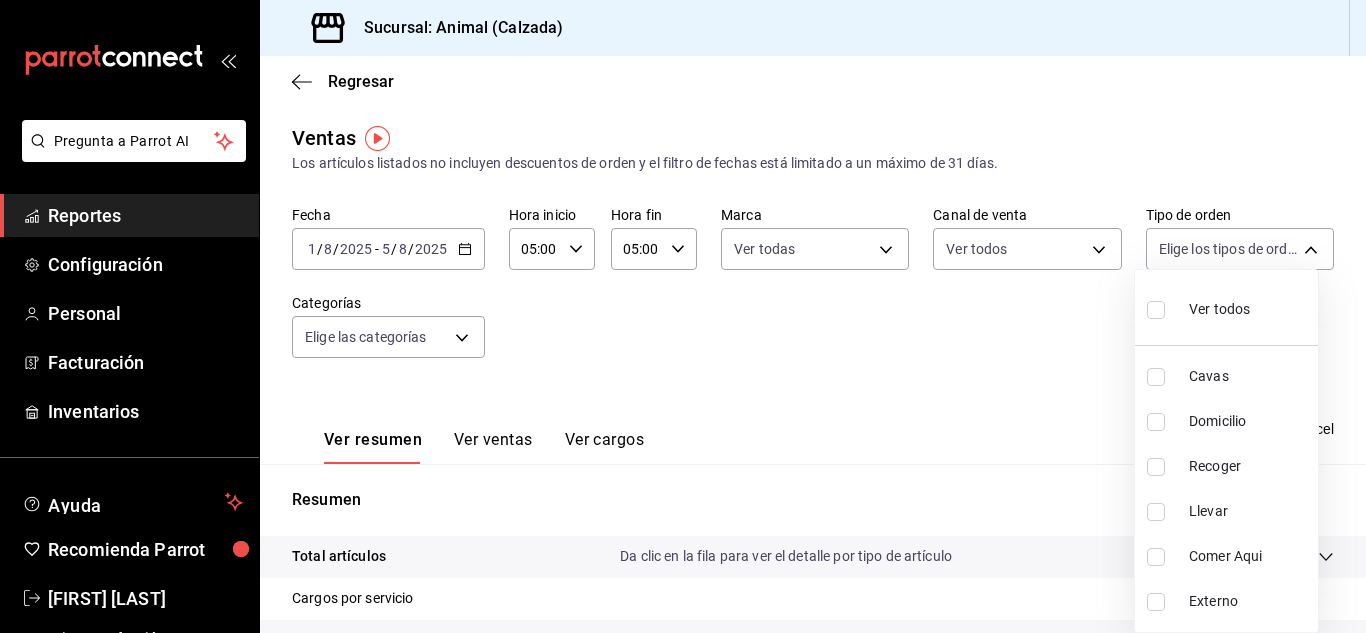 click on "Ver todos" at bounding box center [1219, 309] 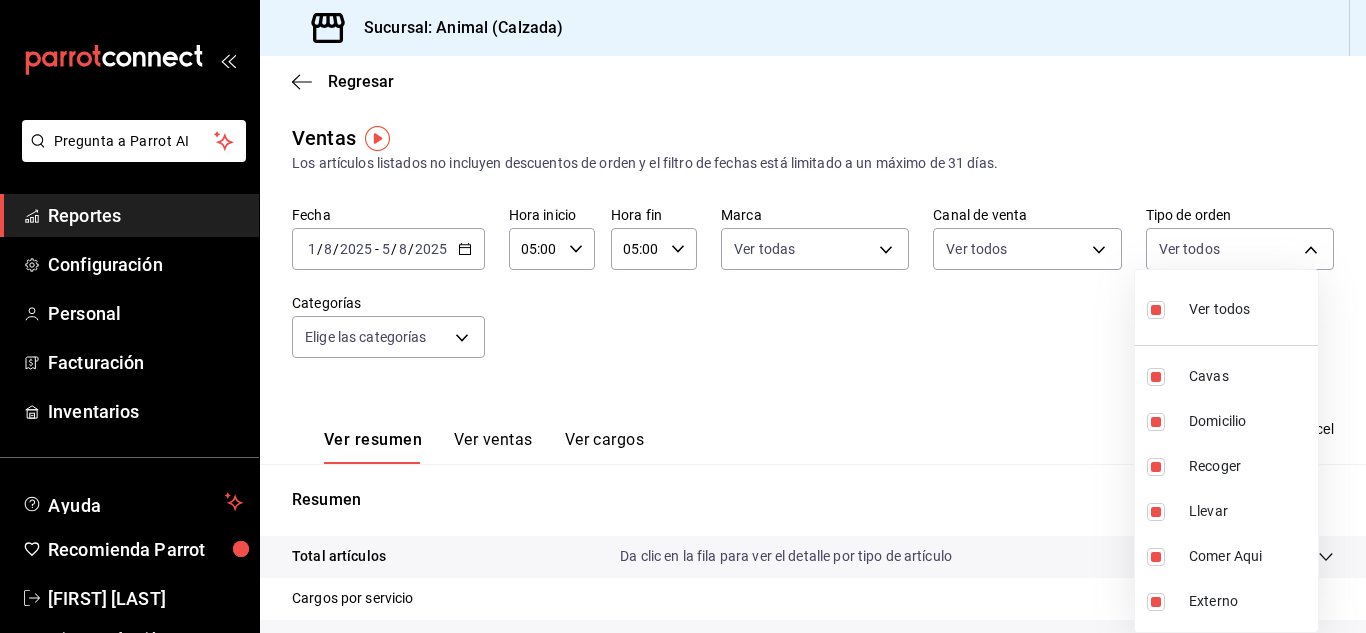 click at bounding box center [683, 316] 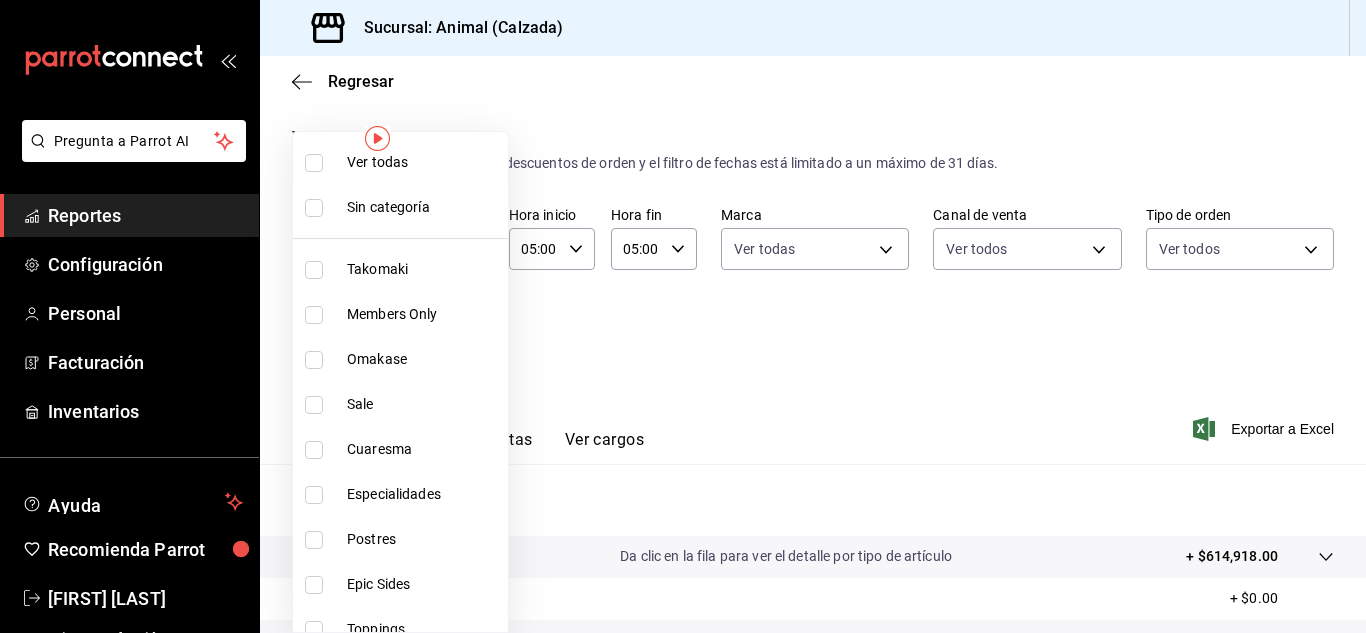 click on "Pregunta a Parrot AI Reportes   Configuración   Personal   Facturación   Inventarios   Ayuda Recomienda Parrot   [FIRST] [LAST]   Sugerir nueva función   Sucursal: Animal (Calzada) Regresar Ventas Los artículos listados no incluyen descuentos de orden y el filtro de fechas está limitado a un máximo de 31 días. Fecha 2025-08-01 1 / 8 / 2025 - 2025-08-05 5 / 8 / 2025 Hora inicio 05:00 Hora inicio Hora fin 05:00 Hora fin Marca Ver todas e26472f3-9262-489d-bcba-4c6b034529c7 Canal de venta Ver todos PARROT,UBER_EATS,RAPPI,DIDI_FOOD,ONLINE Tipo de orden Ver todos 588630d3-b511-4bba-a729-32472510037f,54b7ae00-ca47-4ec1-b7ff-55842c0a2b62,92293fd7-2d7b-430b-85d7-0dfe47b44eba,6237157c-a0f8-48ff-b796-8e4576b5f3c5,200a31bf-f5a3-4f69-a302-e0fd34b5ac63,EXTERNAL Categorías Elige las categorías Ver resumen Ver ventas Ver cargos Exportar a Excel Resumen Total artículos Da clic en la fila para ver el detalle por tipo de artículo + $614,918.00 Cargos por servicio + $0.00 Venta bruta = $614,918.00 Descuentos totales" at bounding box center (683, 316) 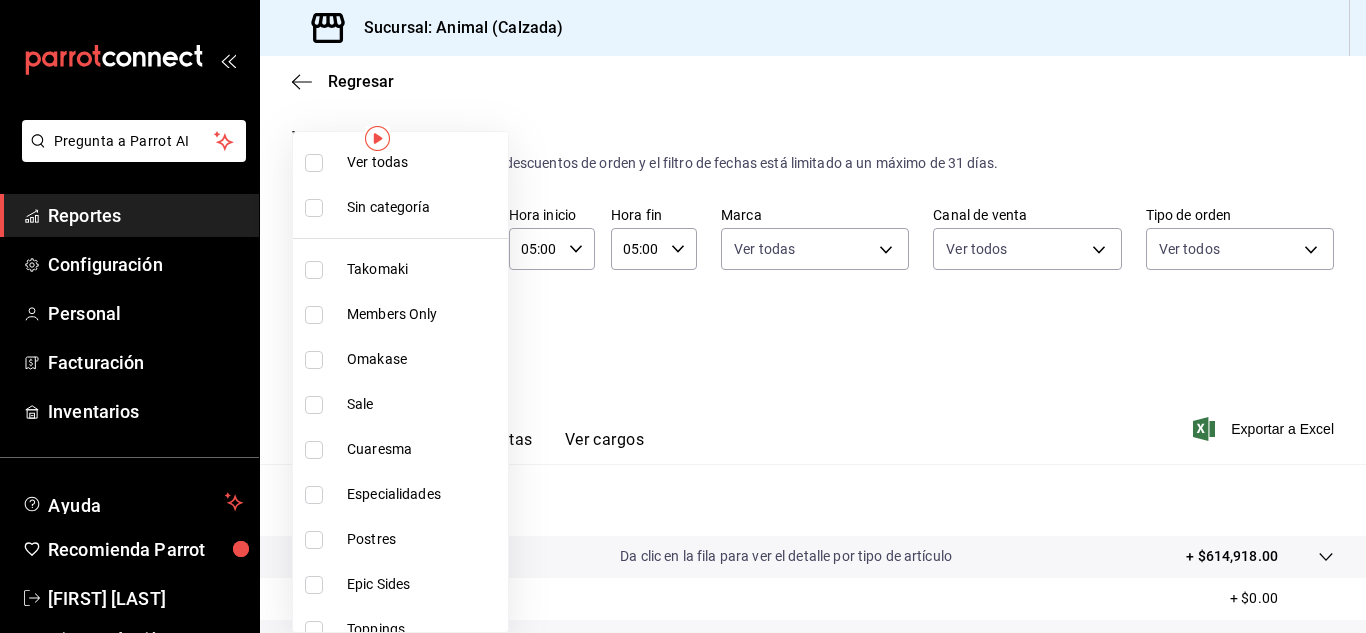 click on "Ver todas" at bounding box center (423, 162) 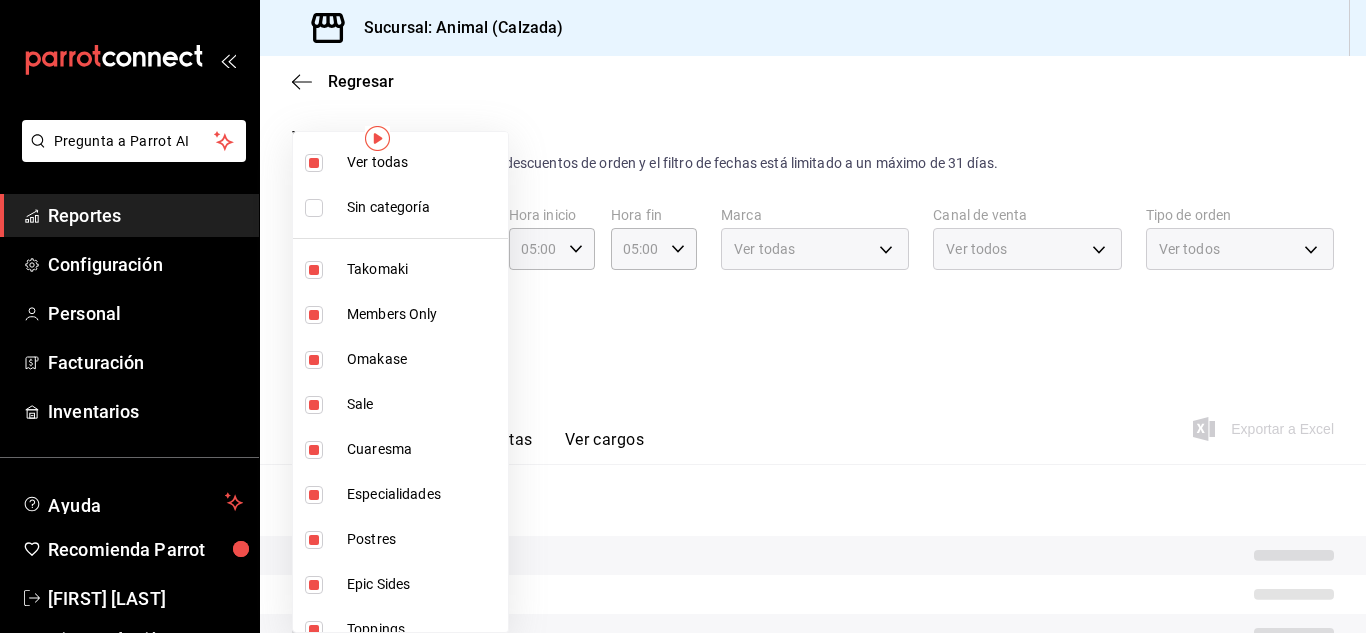 click at bounding box center (683, 316) 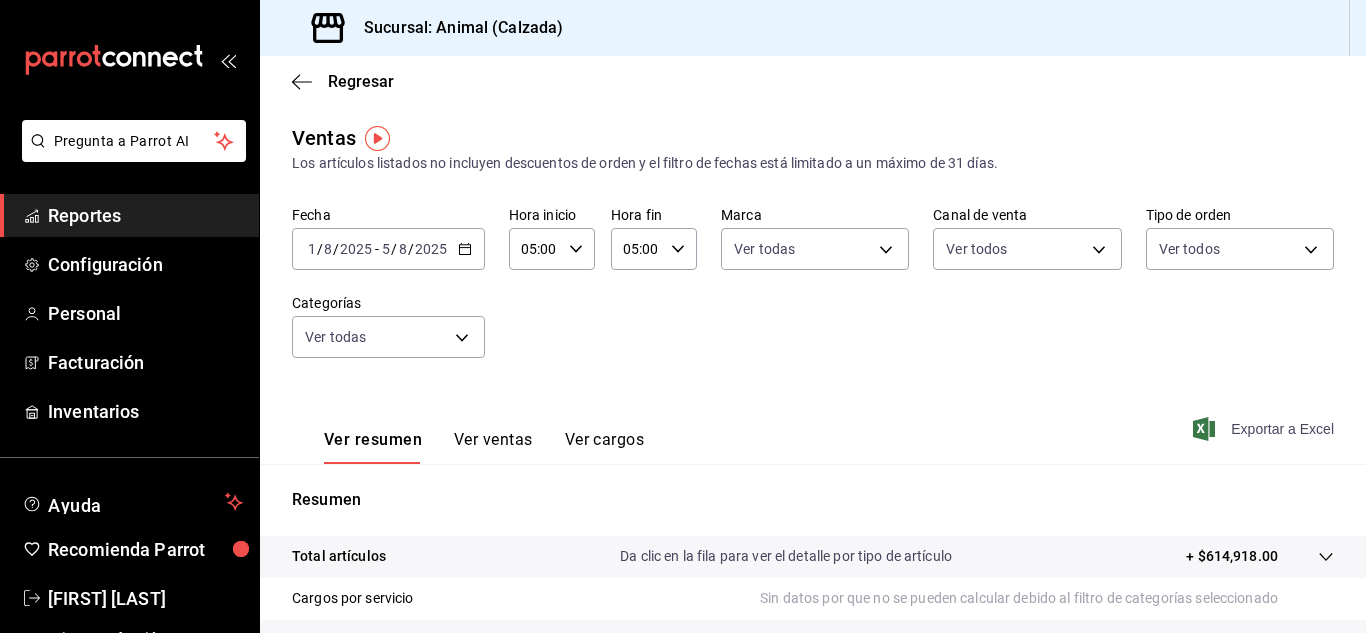 click on "Exportar a Excel" at bounding box center [1265, 429] 